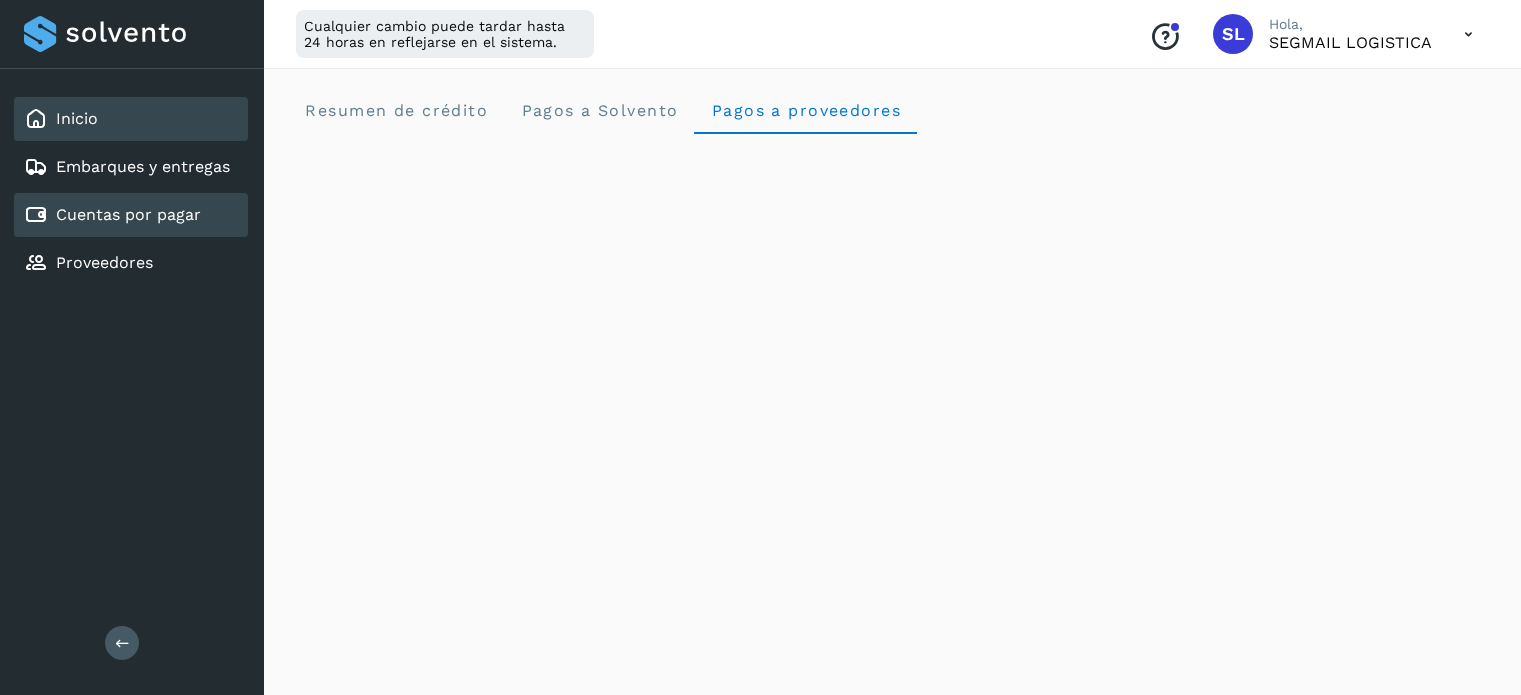 scroll, scrollTop: 1237, scrollLeft: 0, axis: vertical 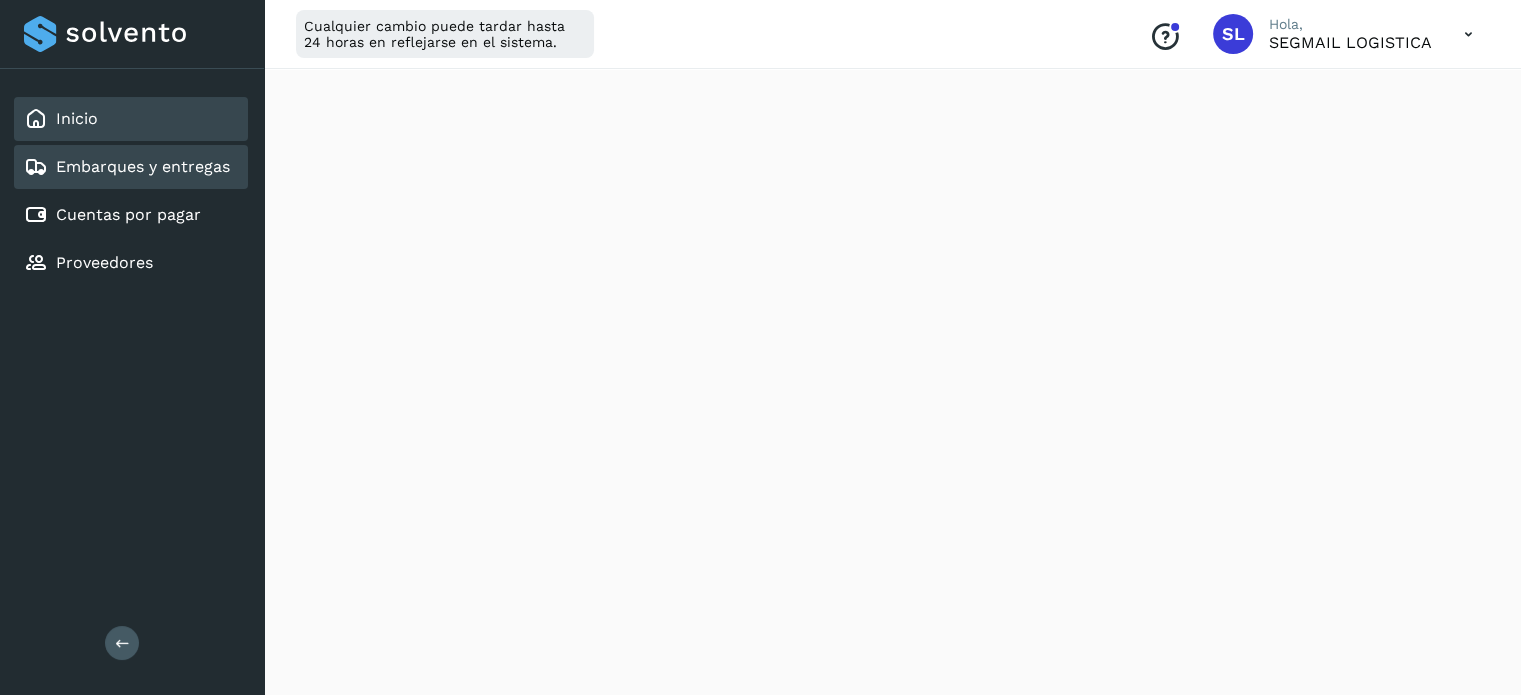 drag, startPoint x: 148, startPoint y: 270, endPoint x: 151, endPoint y: 158, distance: 112.04017 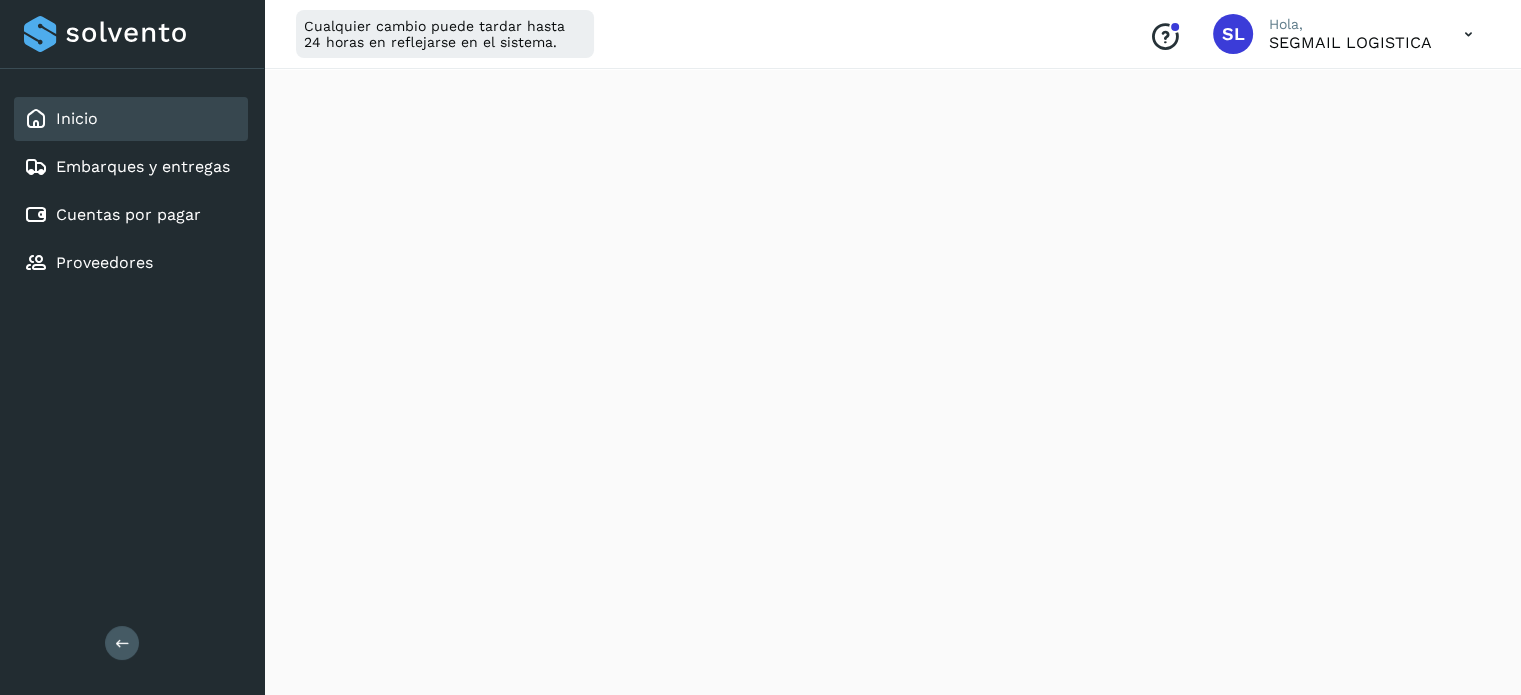 scroll, scrollTop: 0, scrollLeft: 0, axis: both 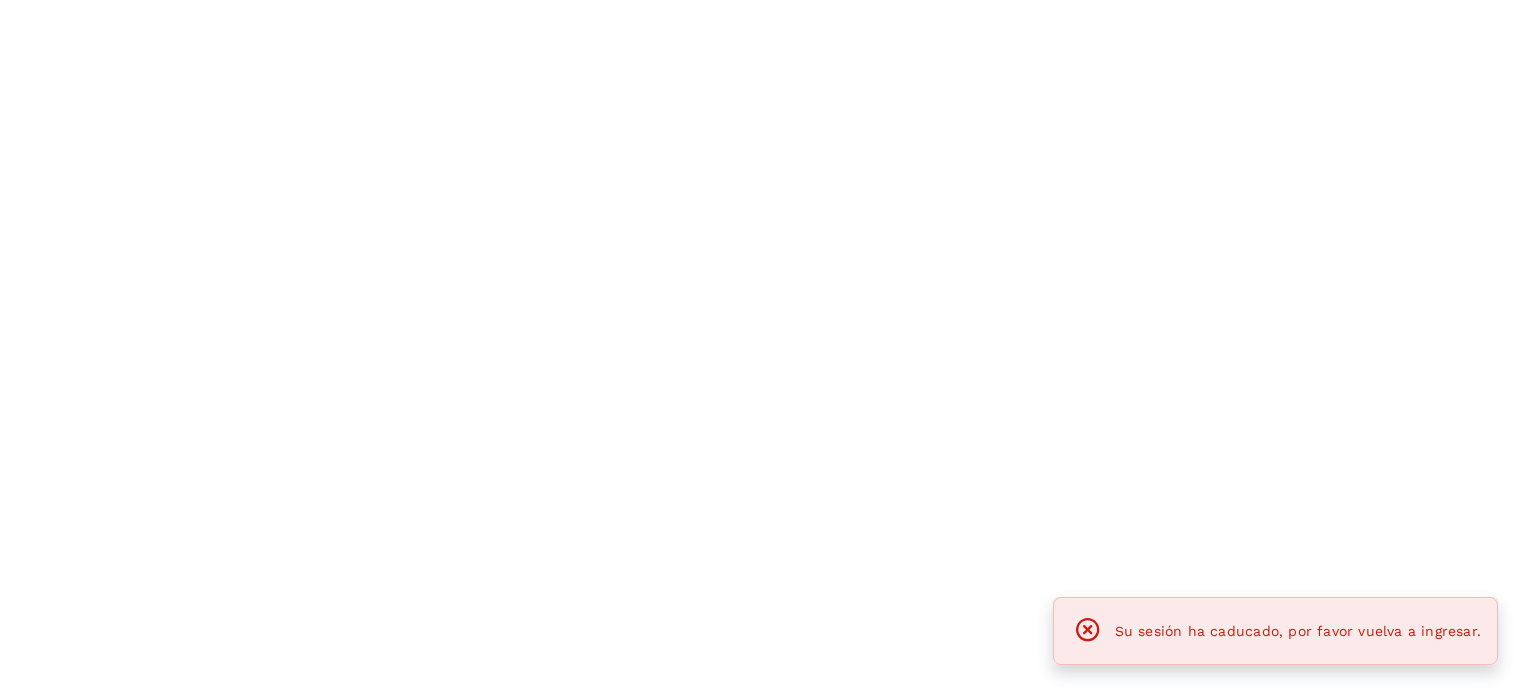 click at bounding box center [768, 347] 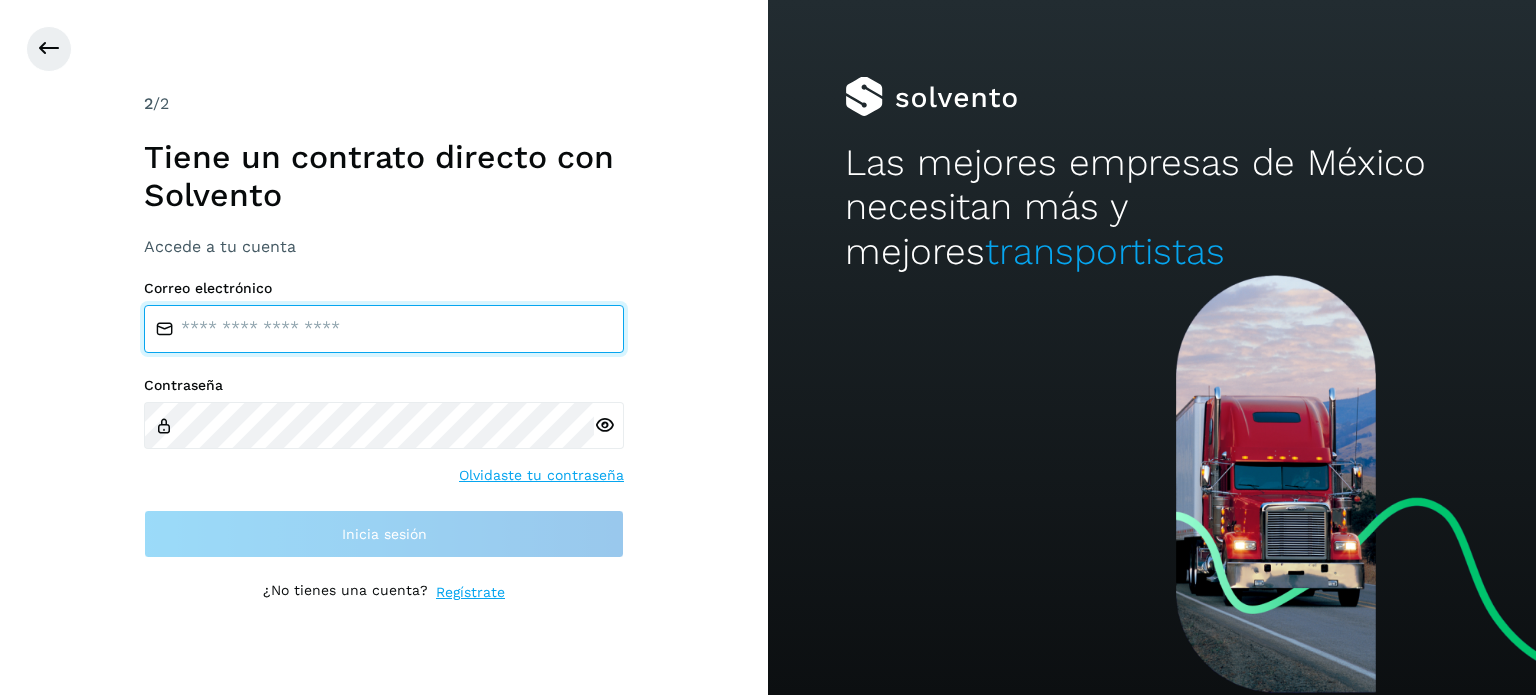 type on "**********" 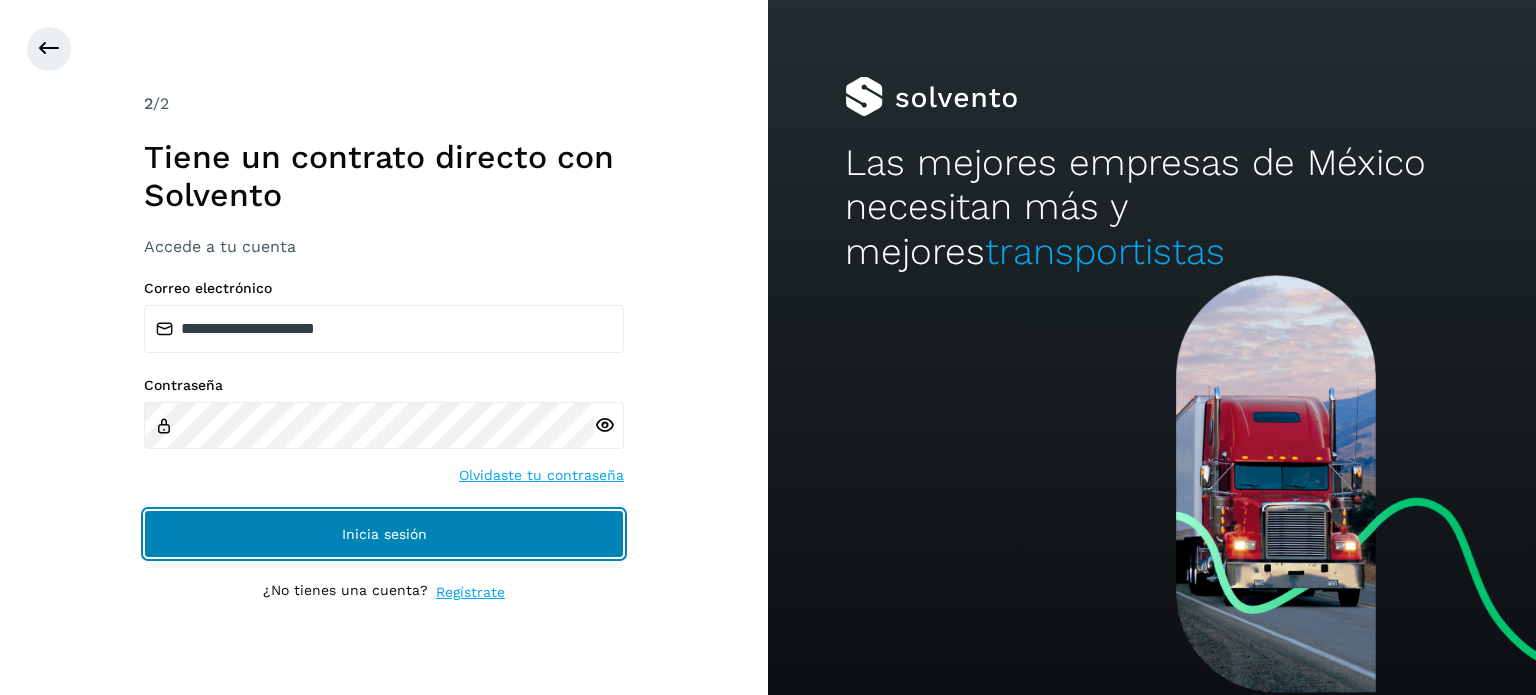 click on "Inicia sesión" at bounding box center (384, 534) 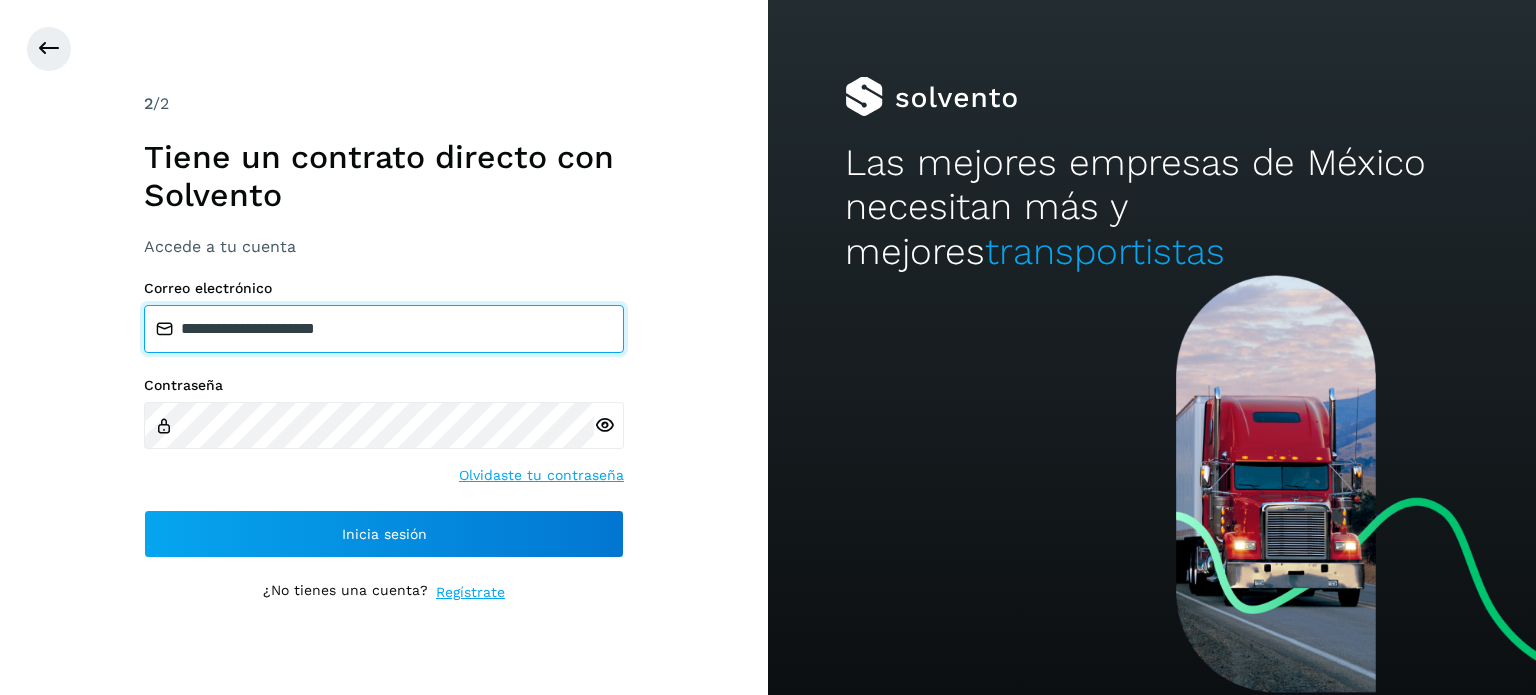 click on "**********" at bounding box center (384, 329) 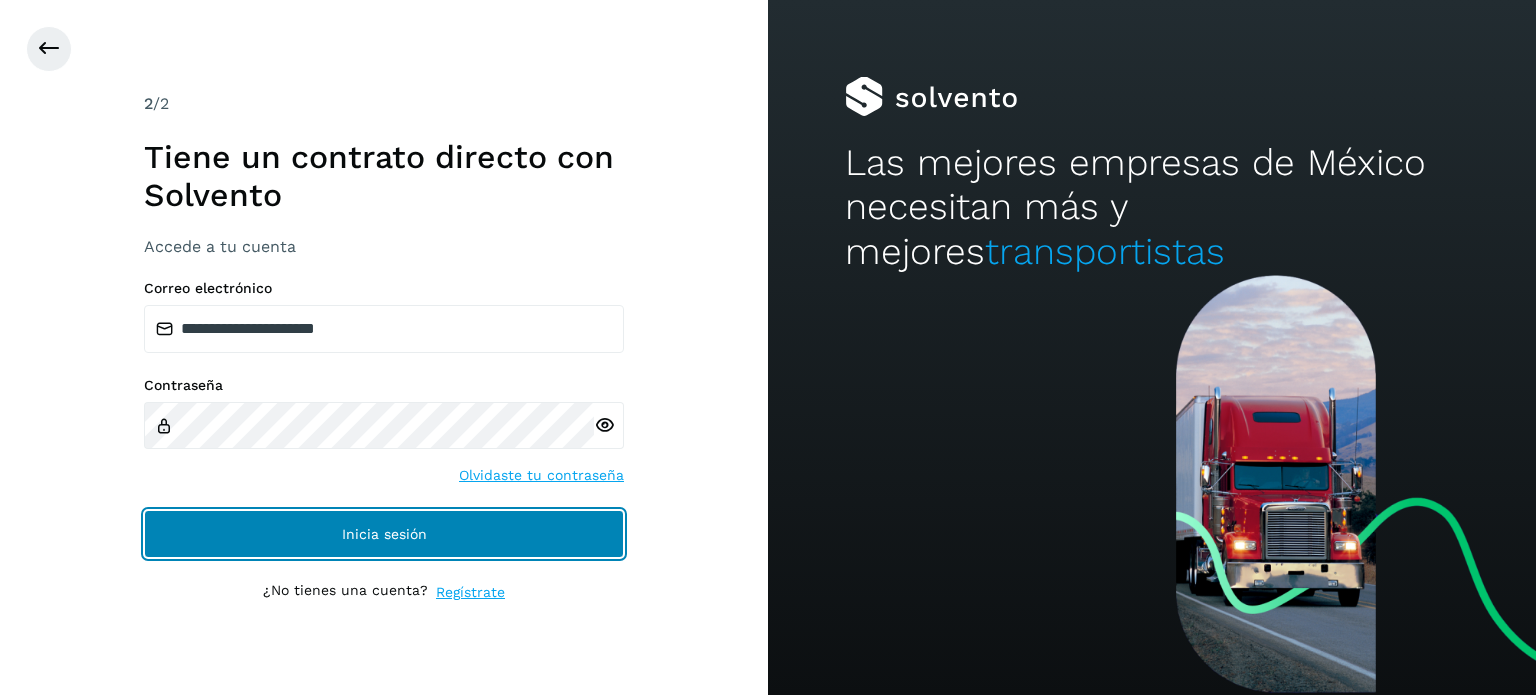 click on "Inicia sesión" at bounding box center (384, 534) 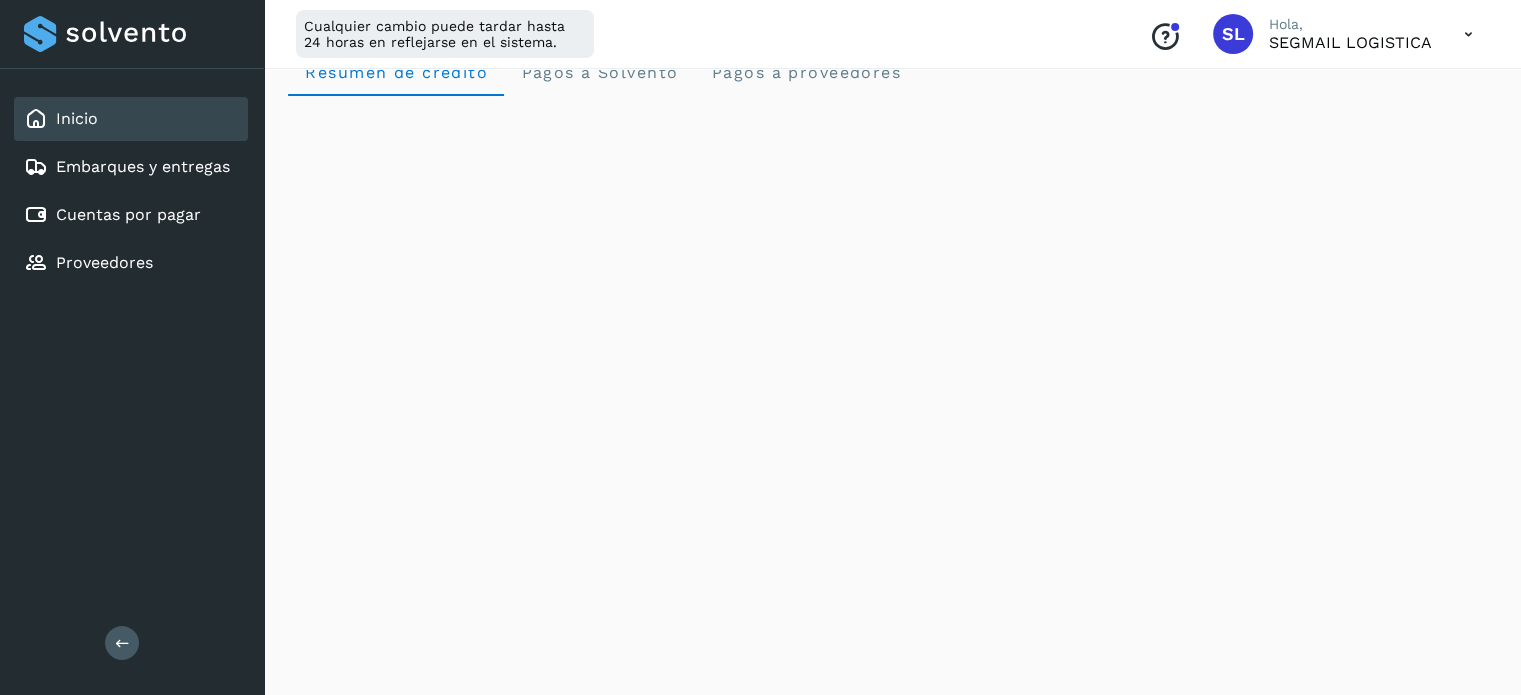 scroll, scrollTop: 21, scrollLeft: 0, axis: vertical 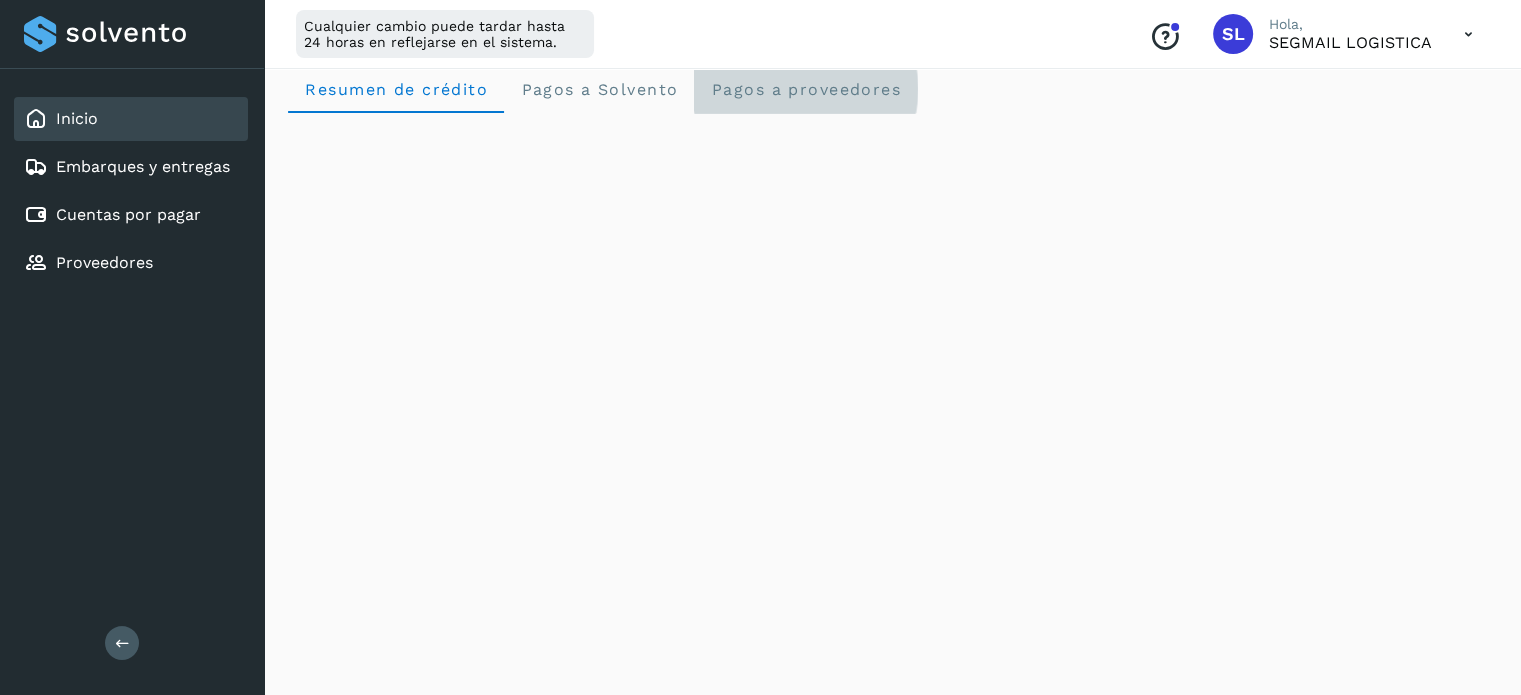 click on "Pagos a proveedores" 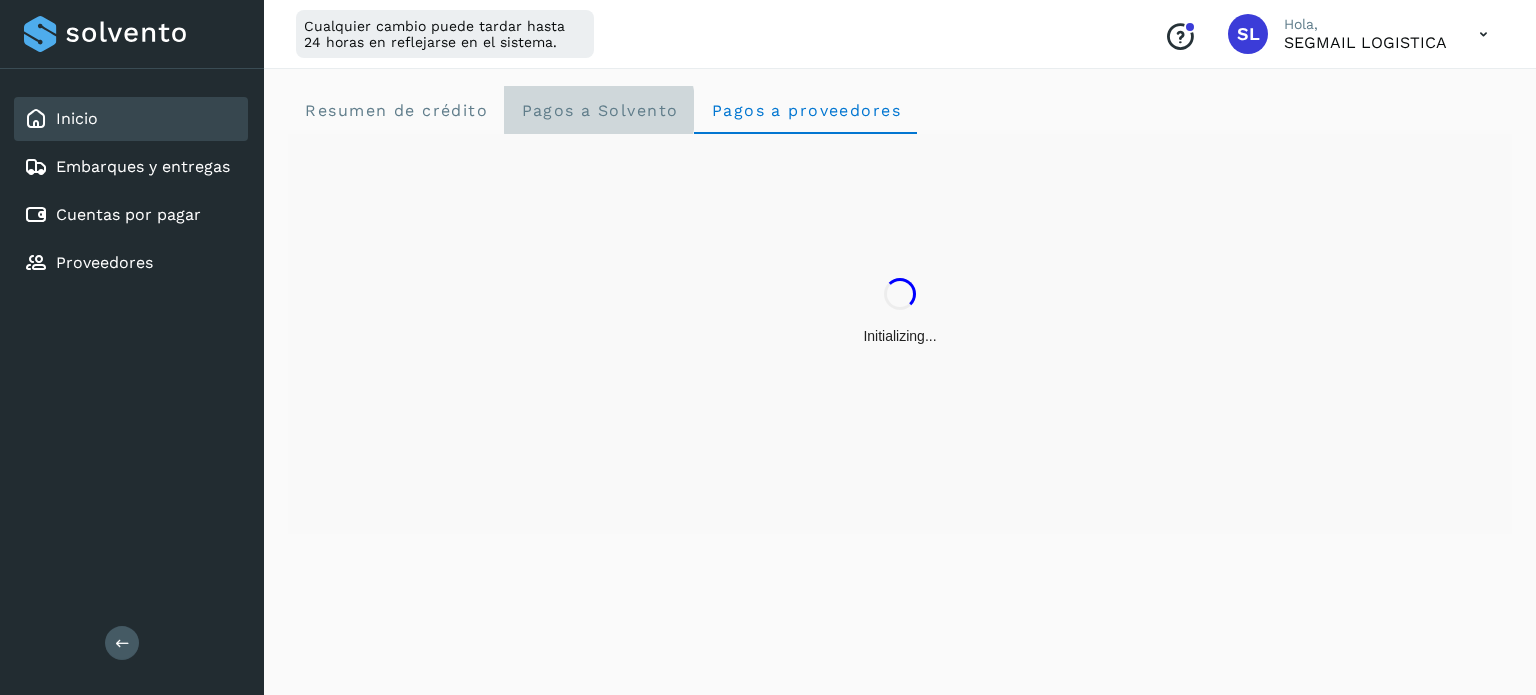 click on "Pagos a Solvento" 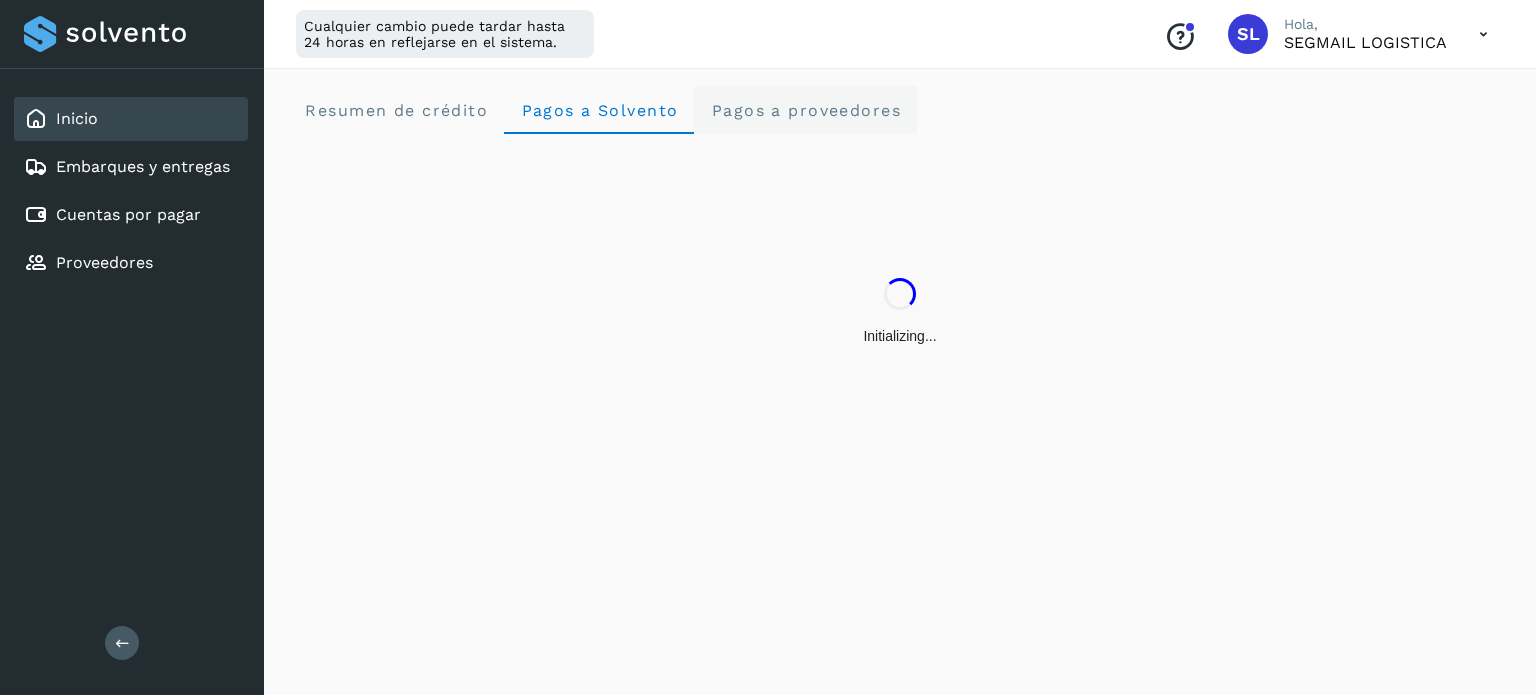 click on "Pagos a proveedores" 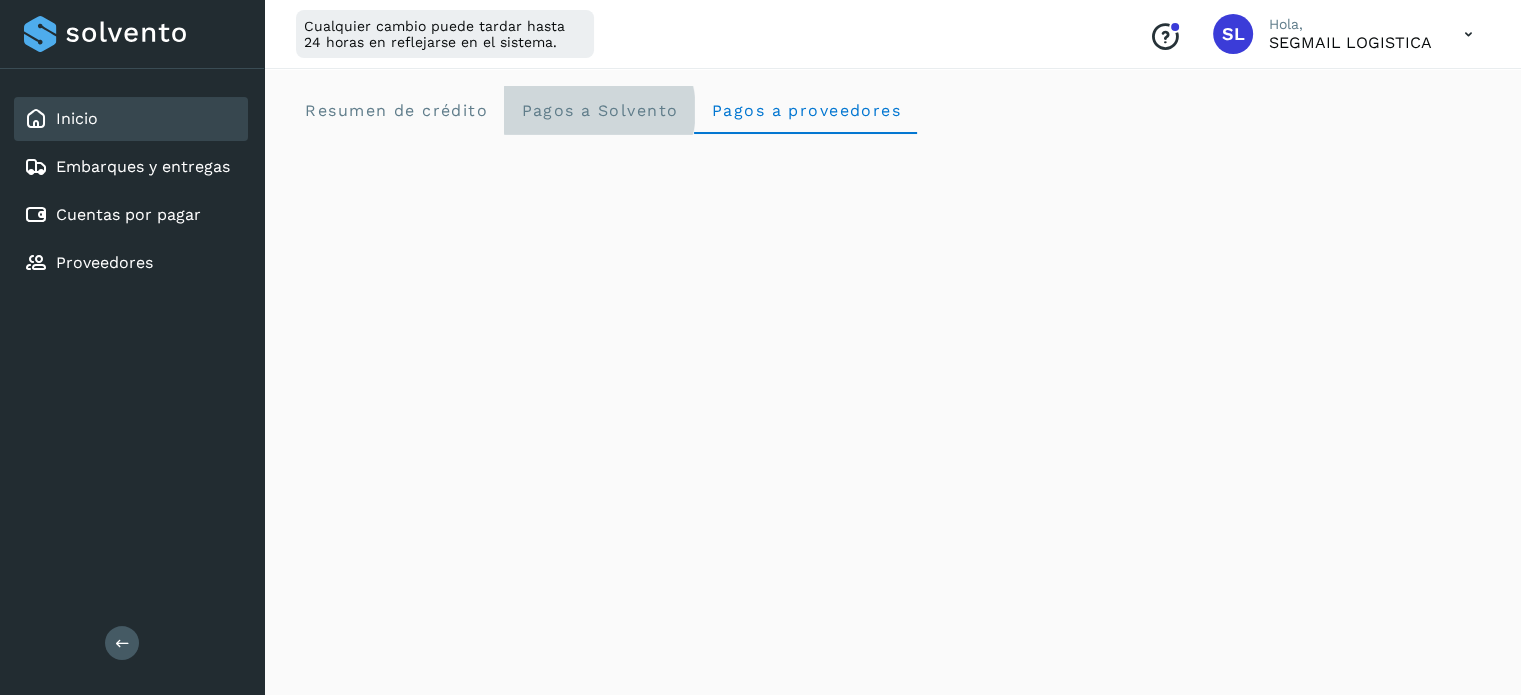click on "Pagos a Solvento" 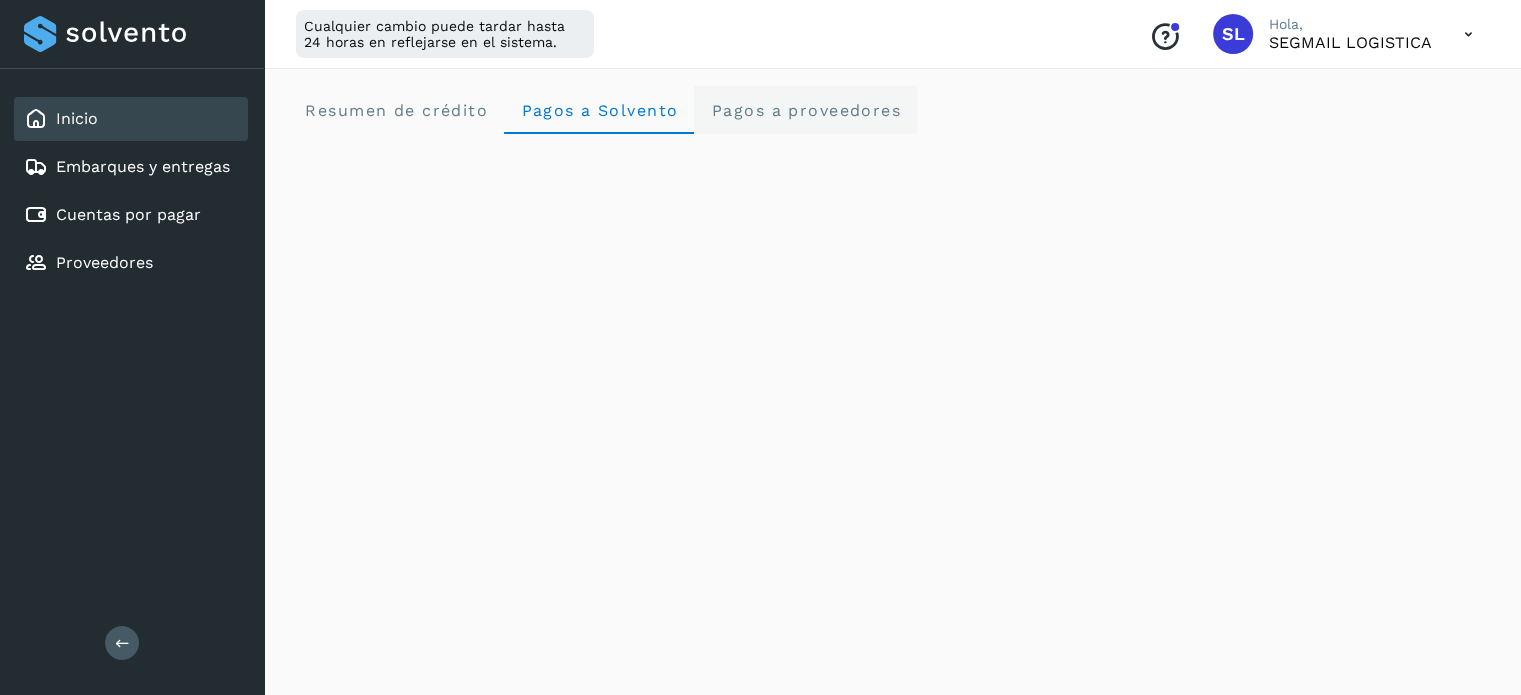 click on "Pagos a proveedores" 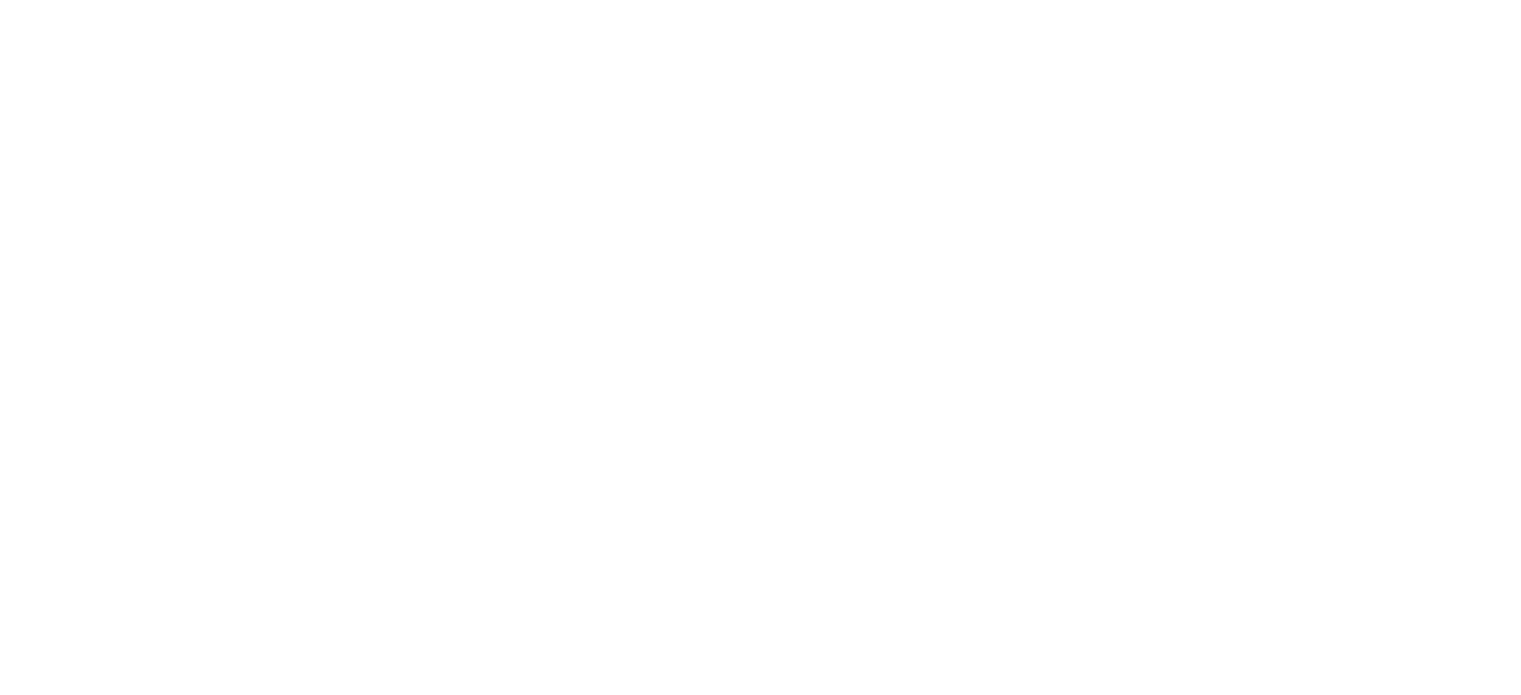 scroll, scrollTop: 0, scrollLeft: 0, axis: both 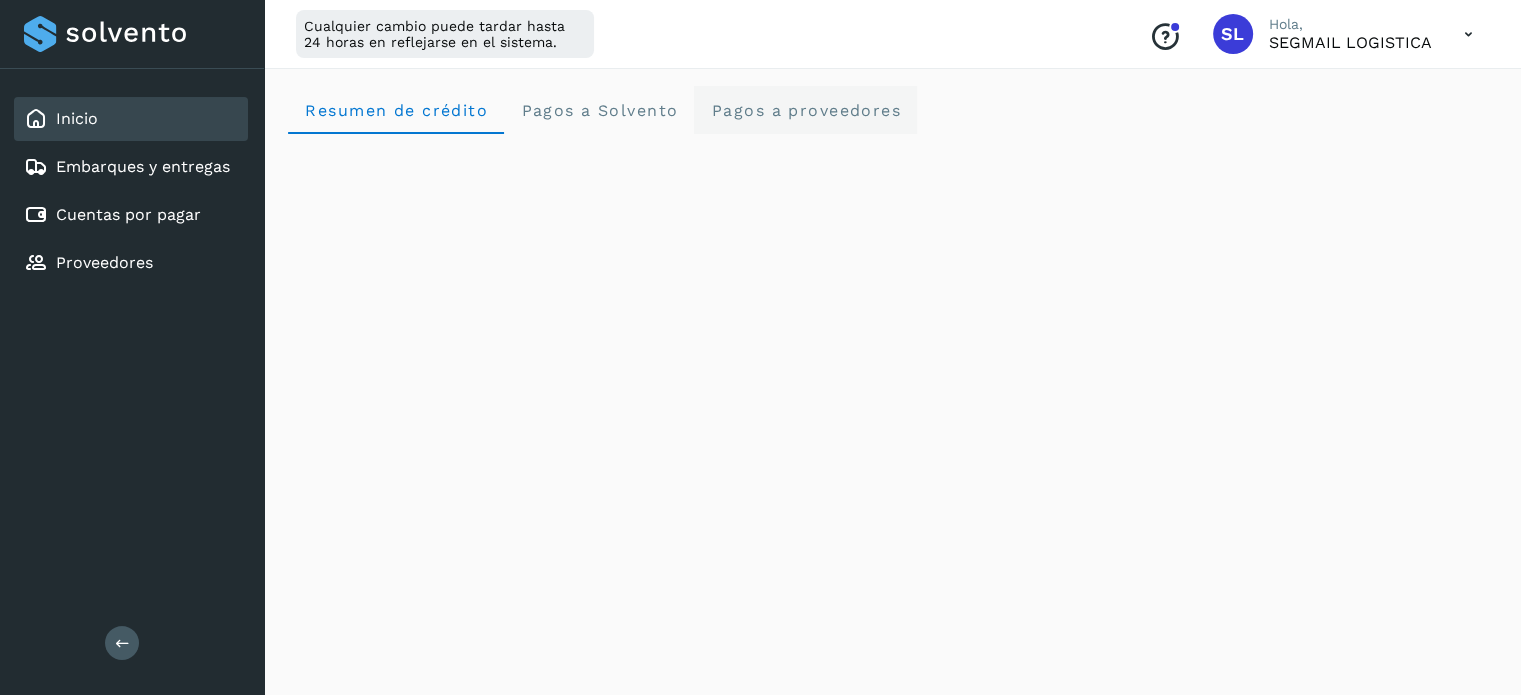 click on "Pagos a proveedores" 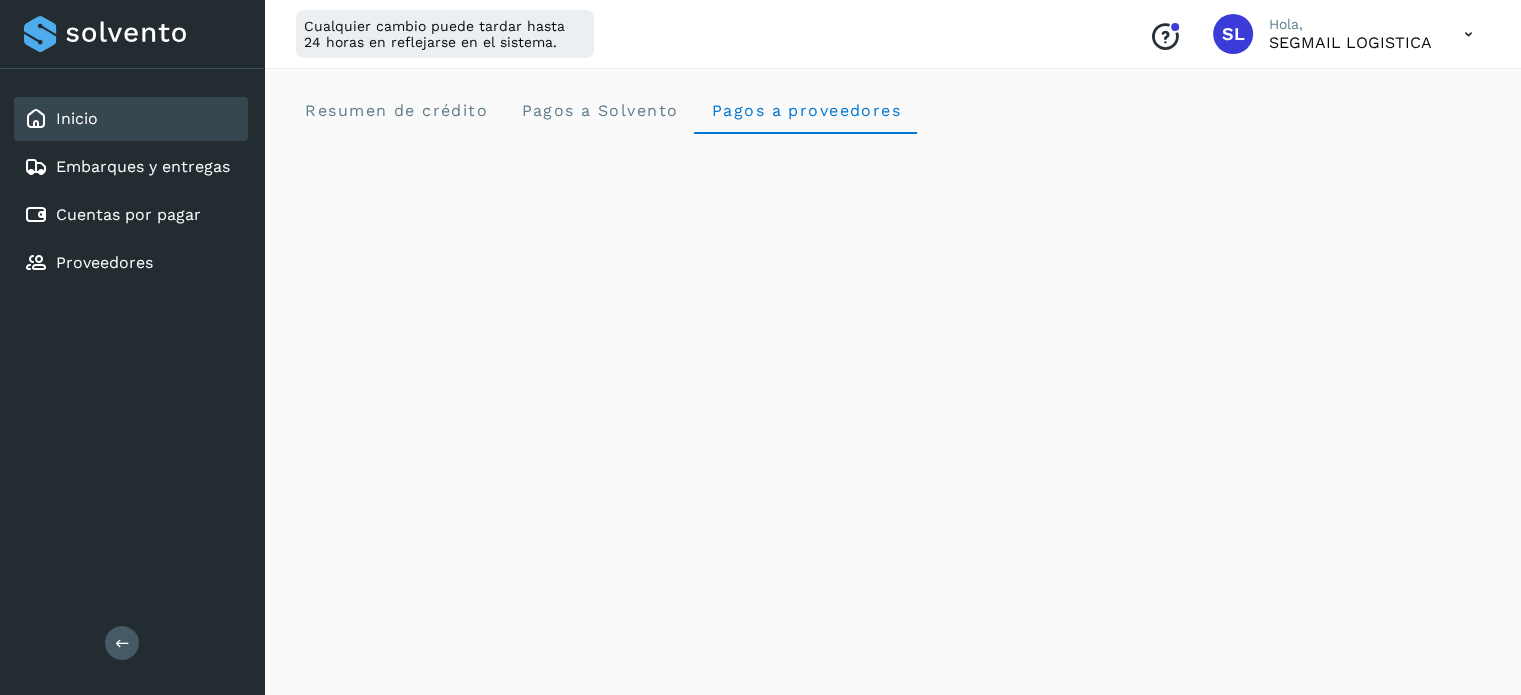 scroll, scrollTop: 0, scrollLeft: 0, axis: both 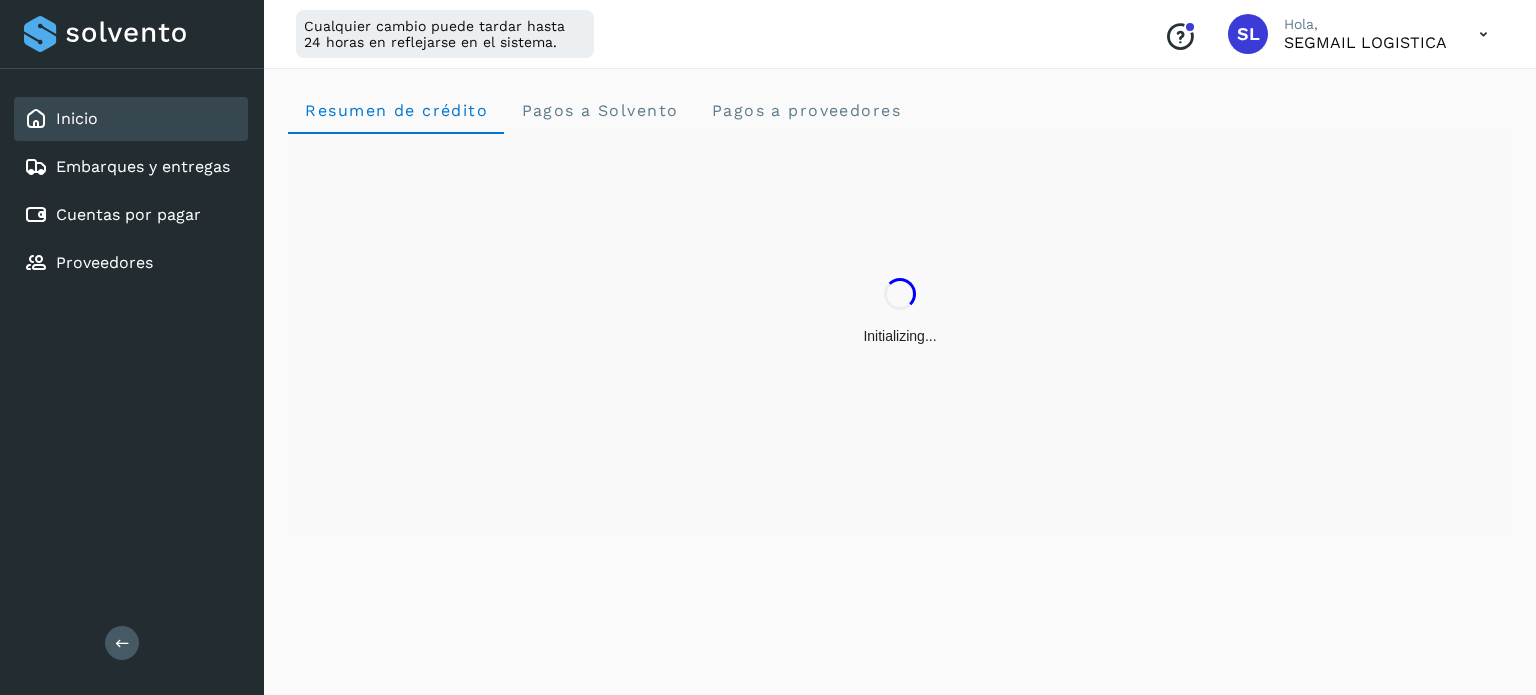 click at bounding box center (1483, 34) 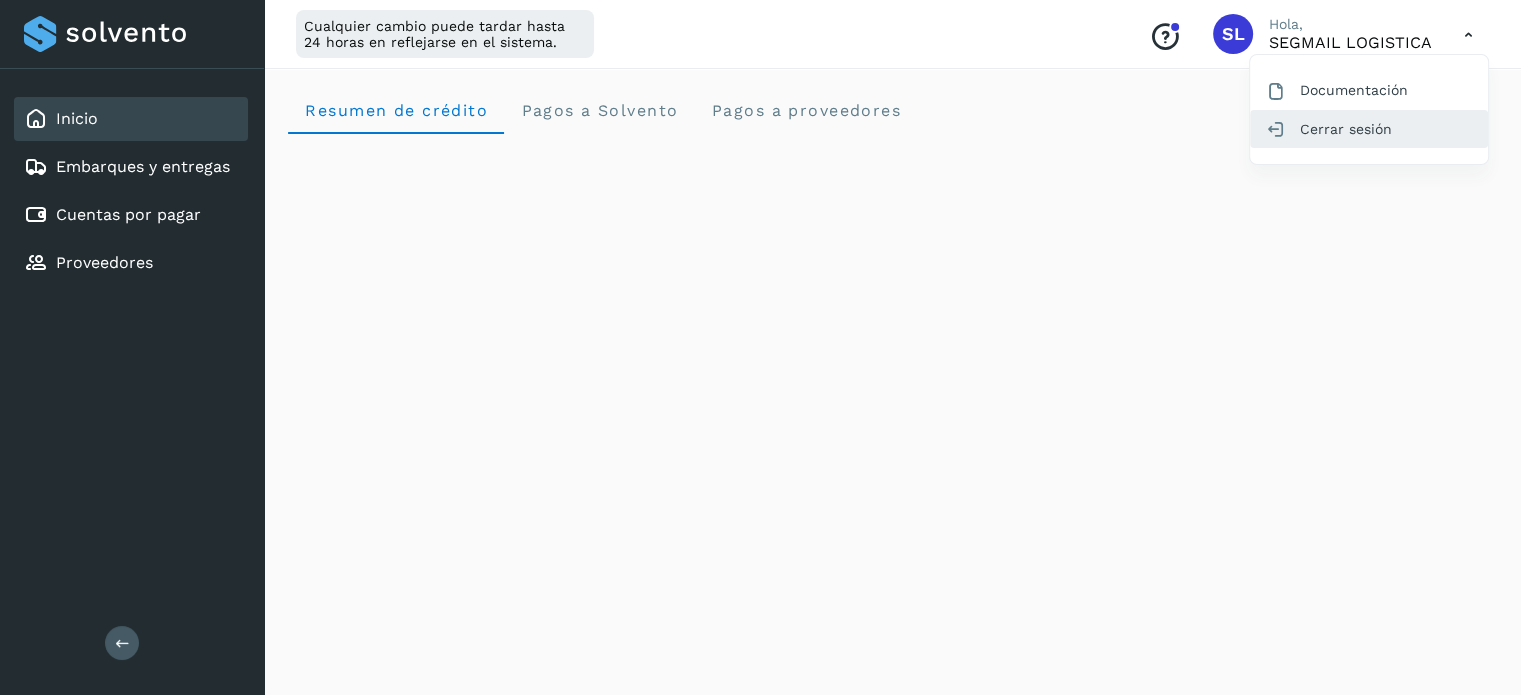 click on "Cerrar sesión" 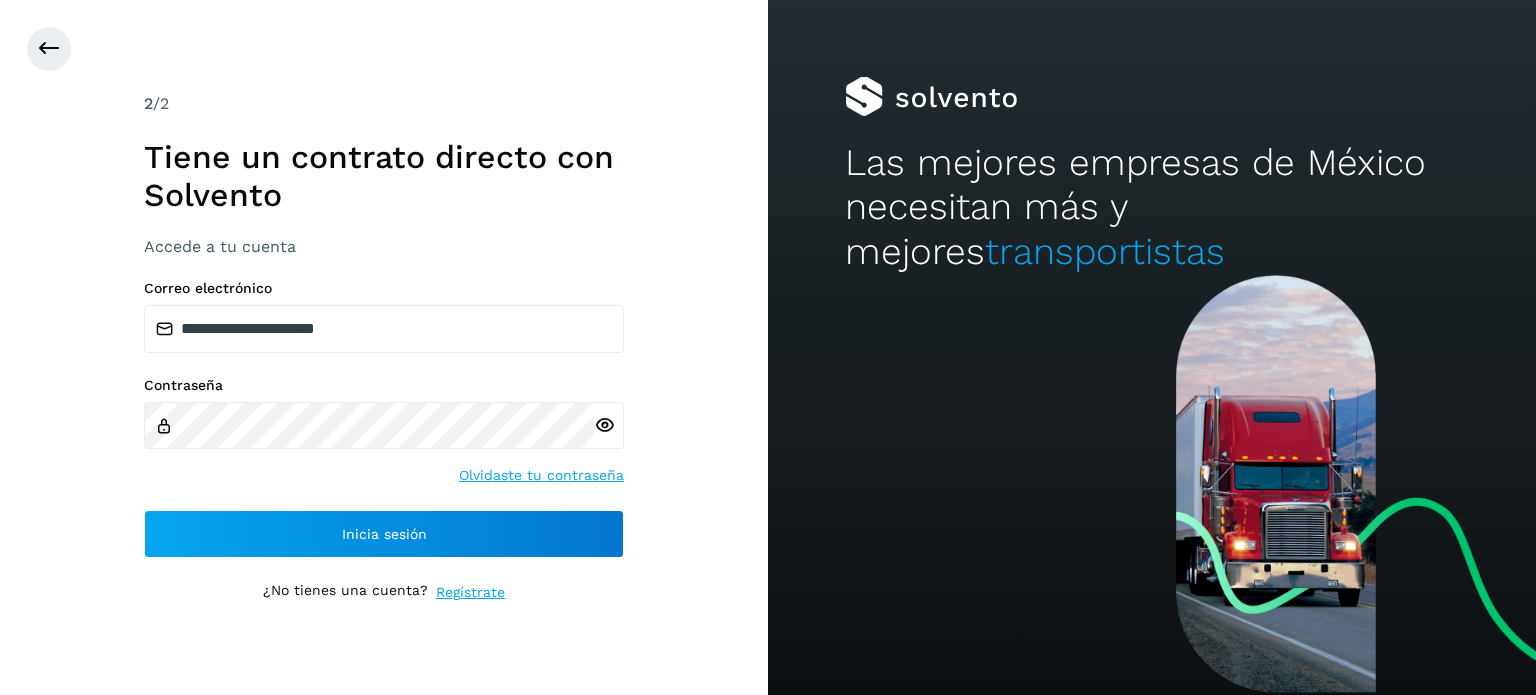 click on "**********" at bounding box center (384, 316) 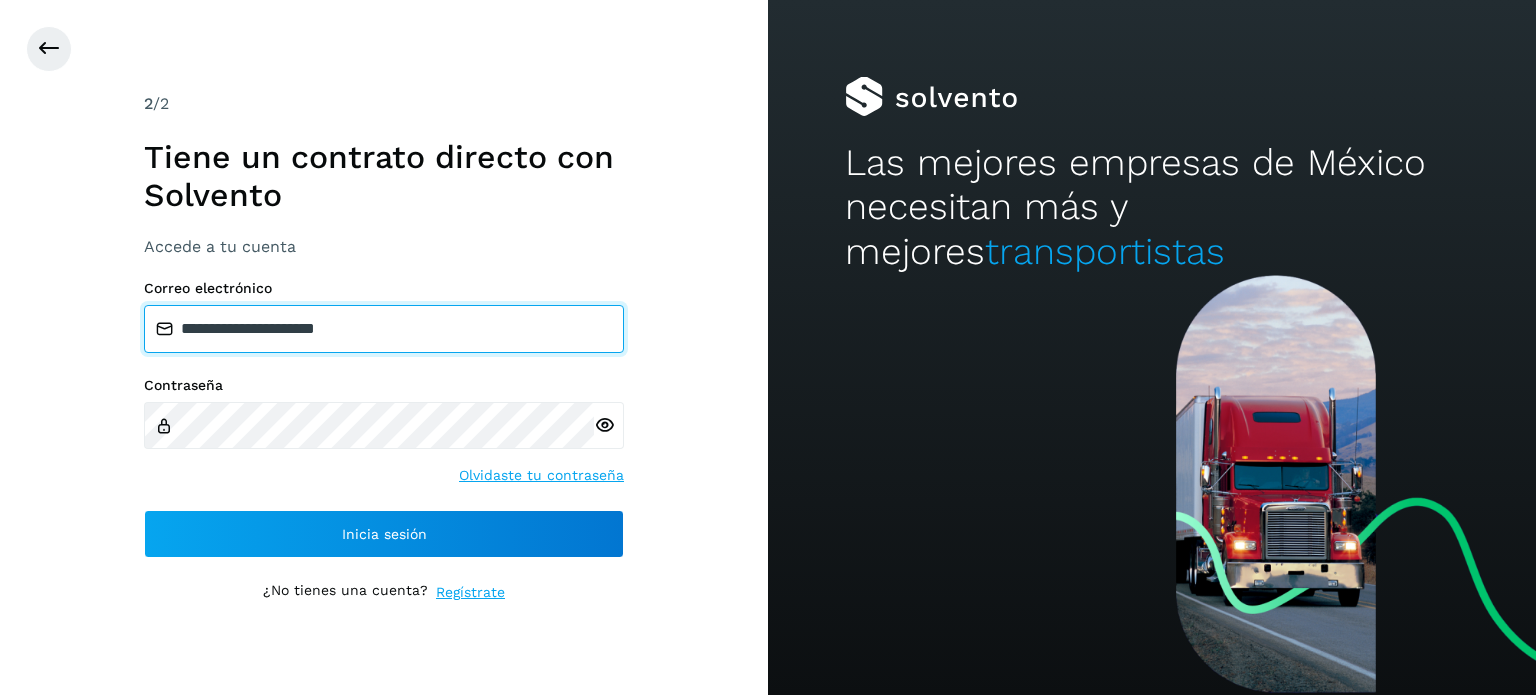 click on "**********" at bounding box center [384, 329] 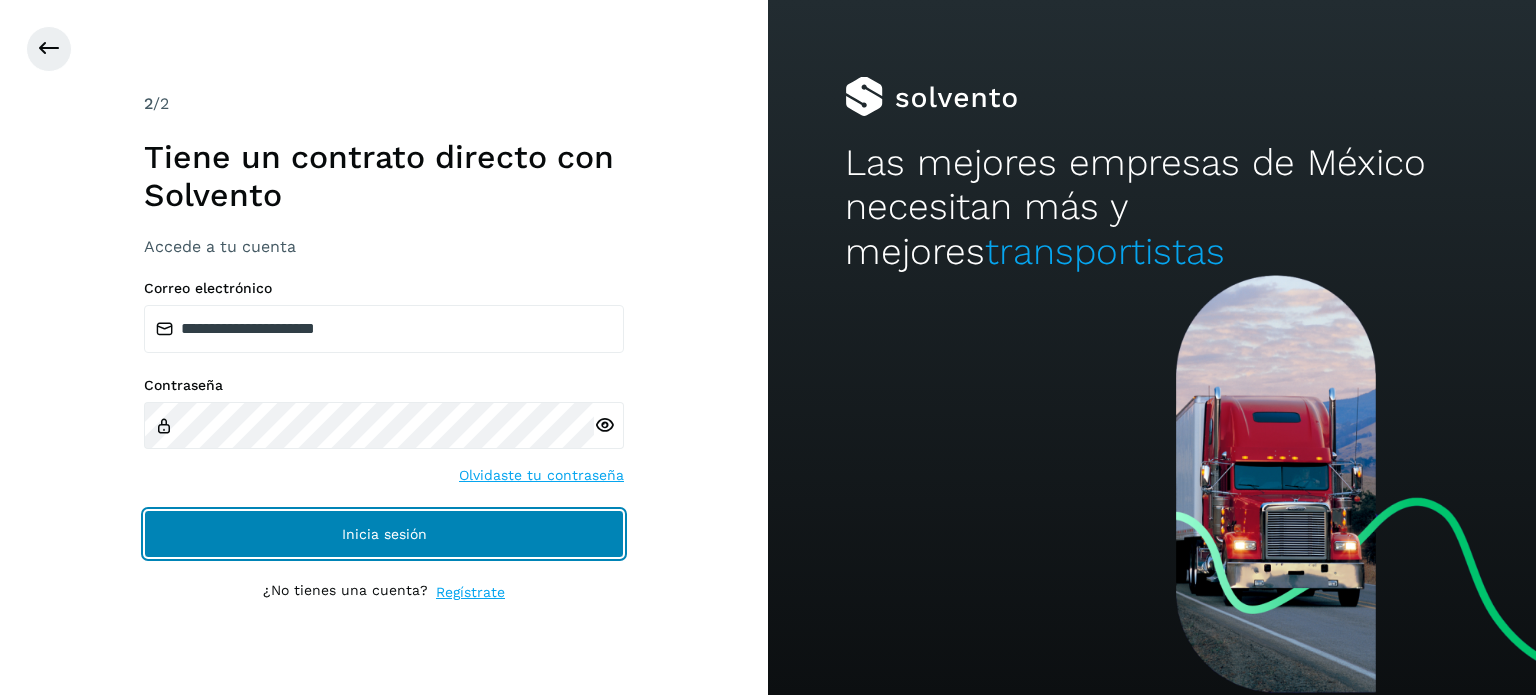 click on "Inicia sesión" at bounding box center (384, 534) 